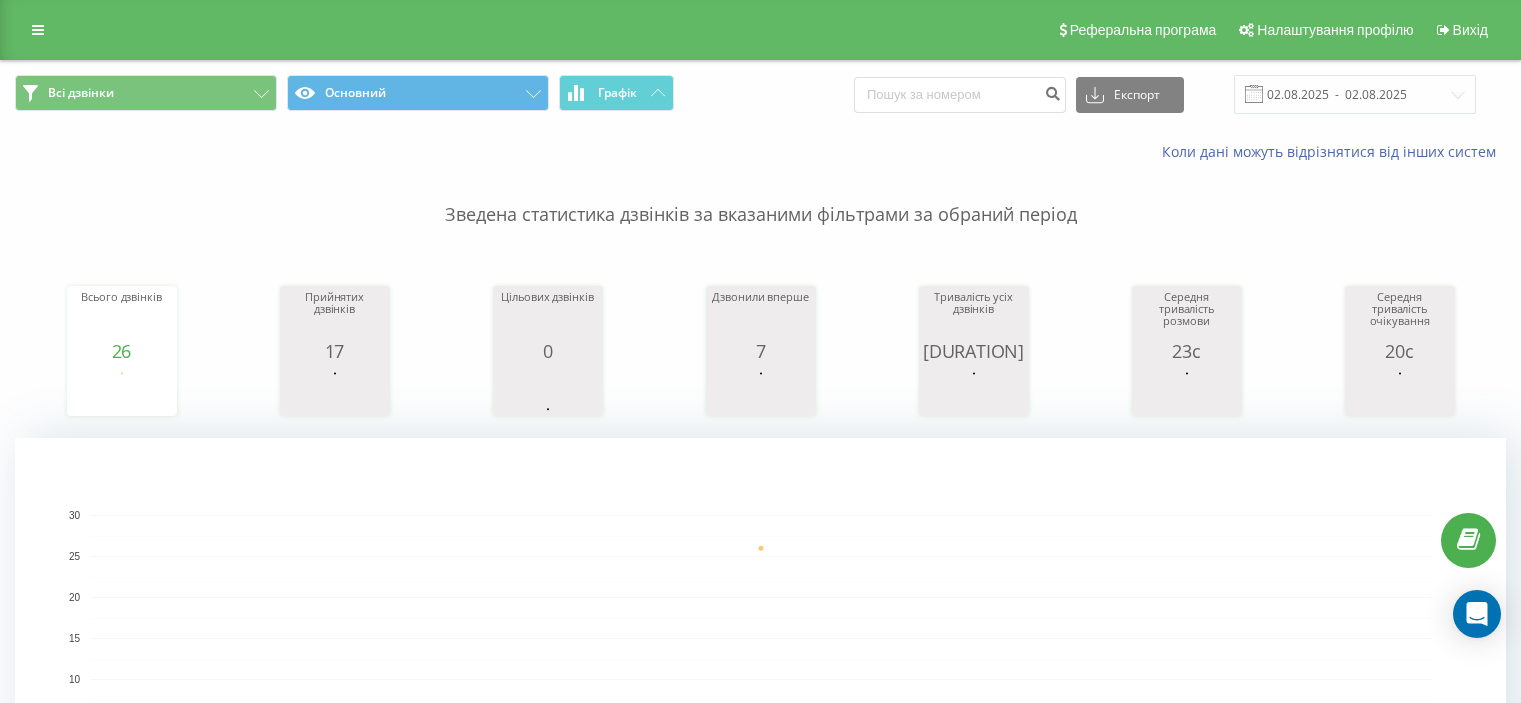 scroll, scrollTop: 0, scrollLeft: 0, axis: both 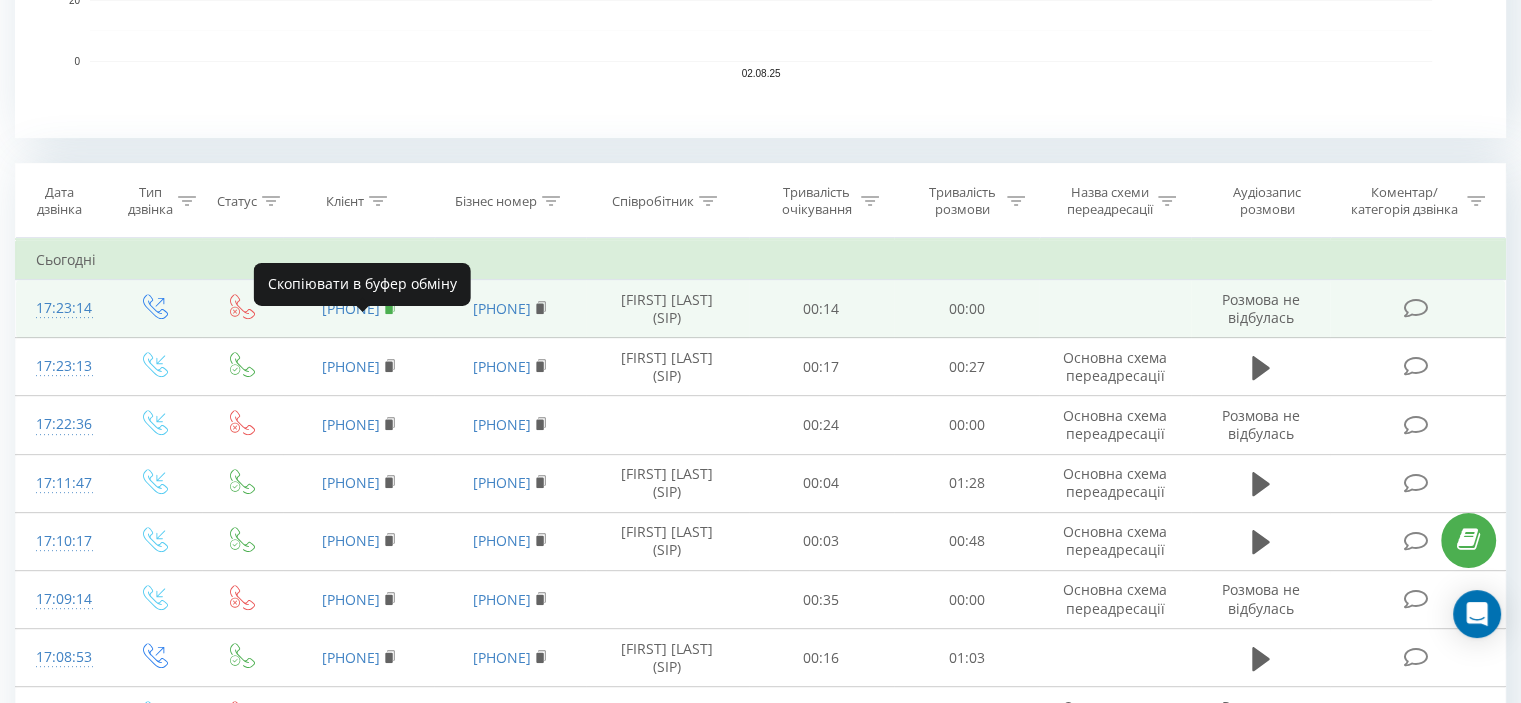 click 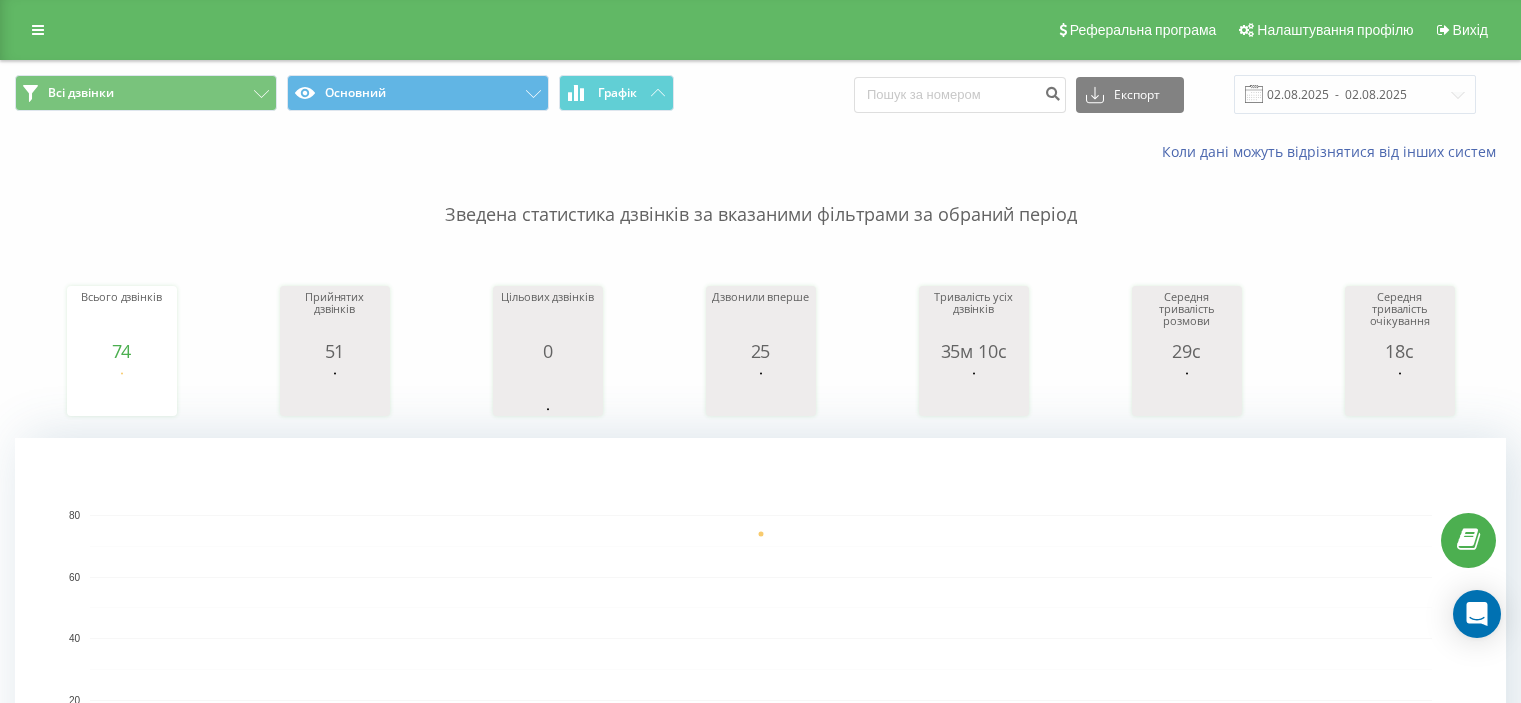 scroll, scrollTop: 1120, scrollLeft: 0, axis: vertical 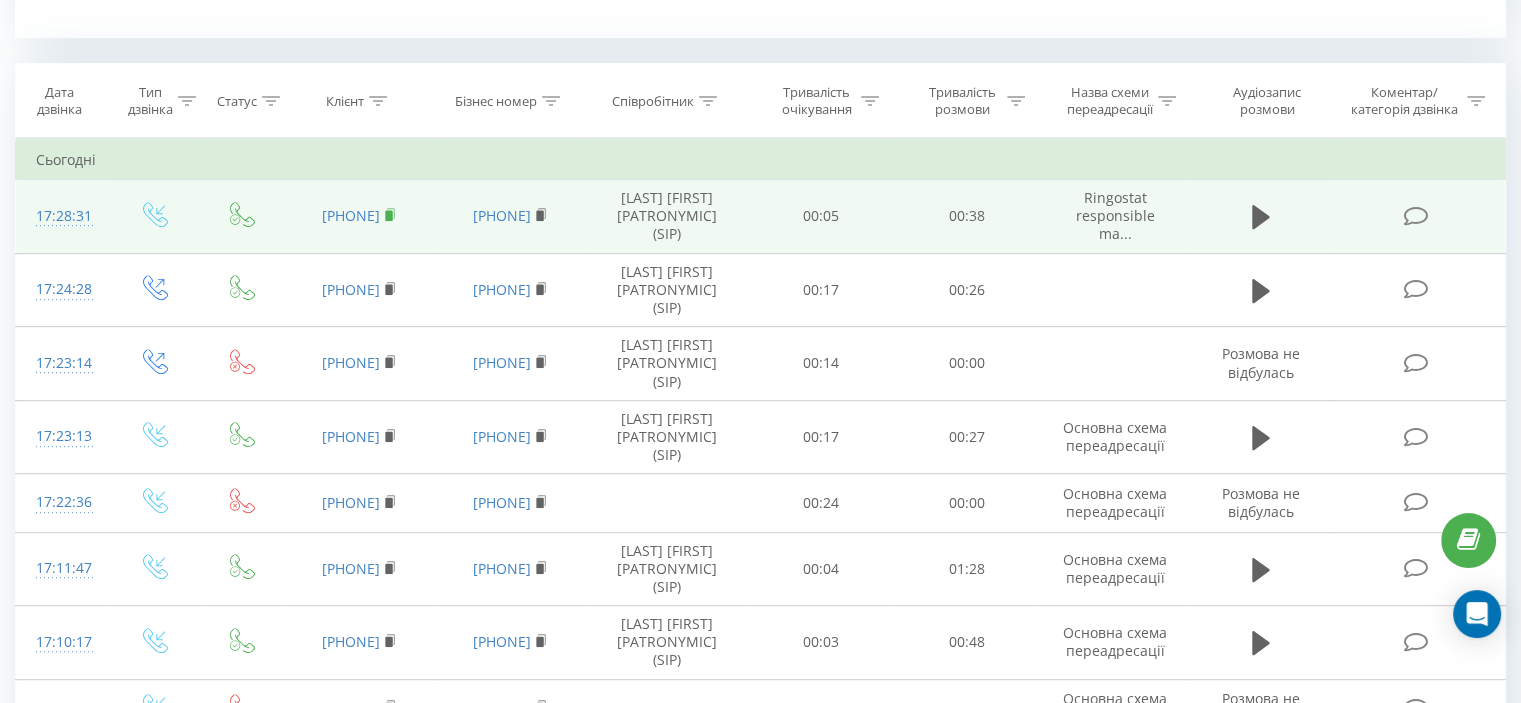 click 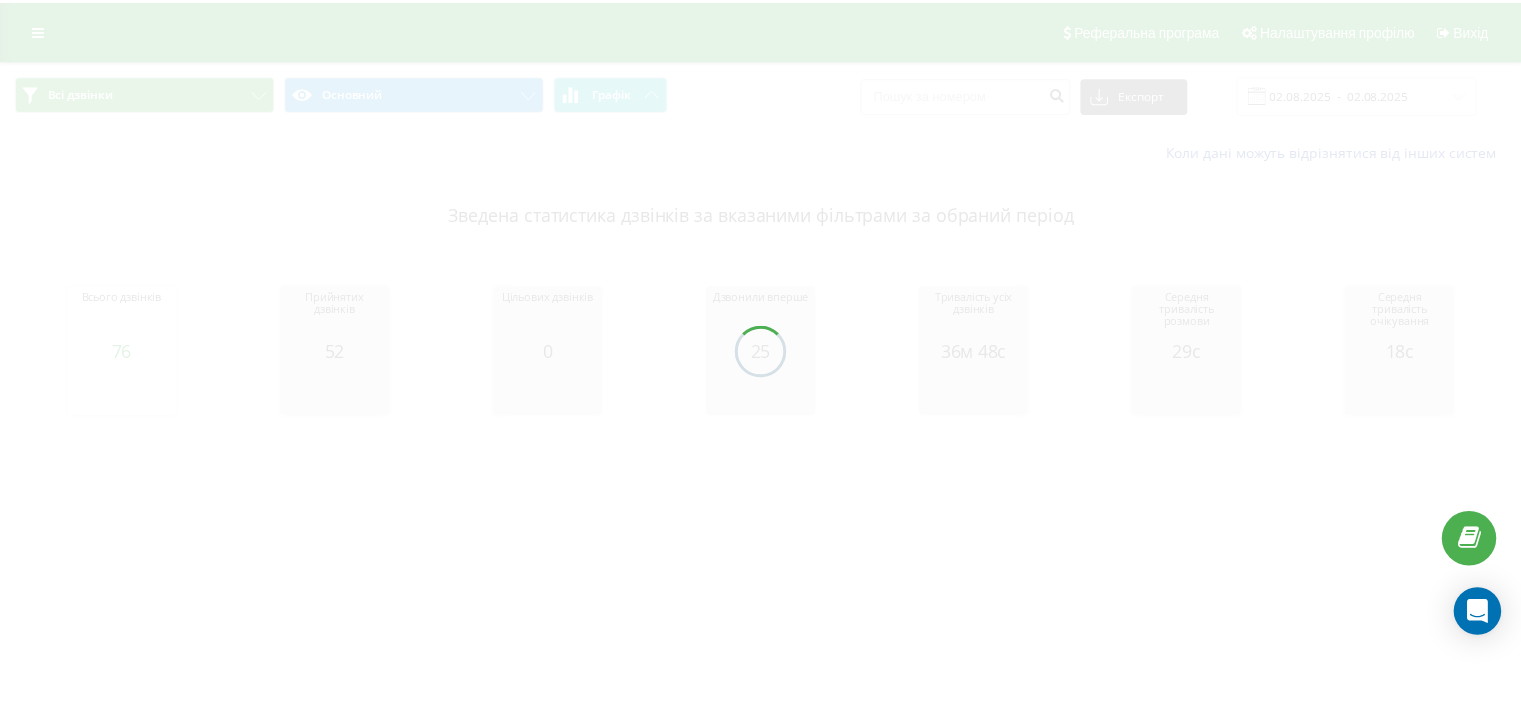 scroll, scrollTop: 0, scrollLeft: 0, axis: both 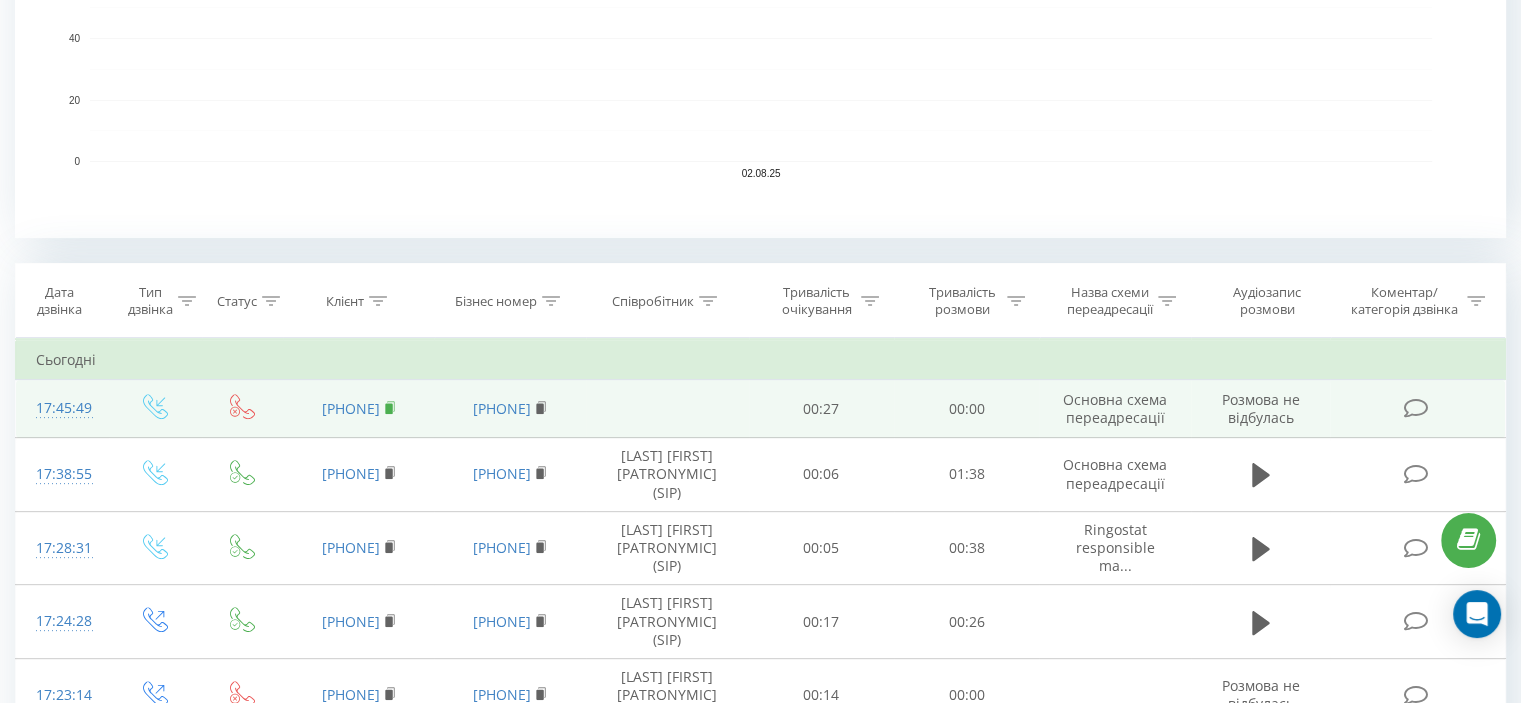 click 